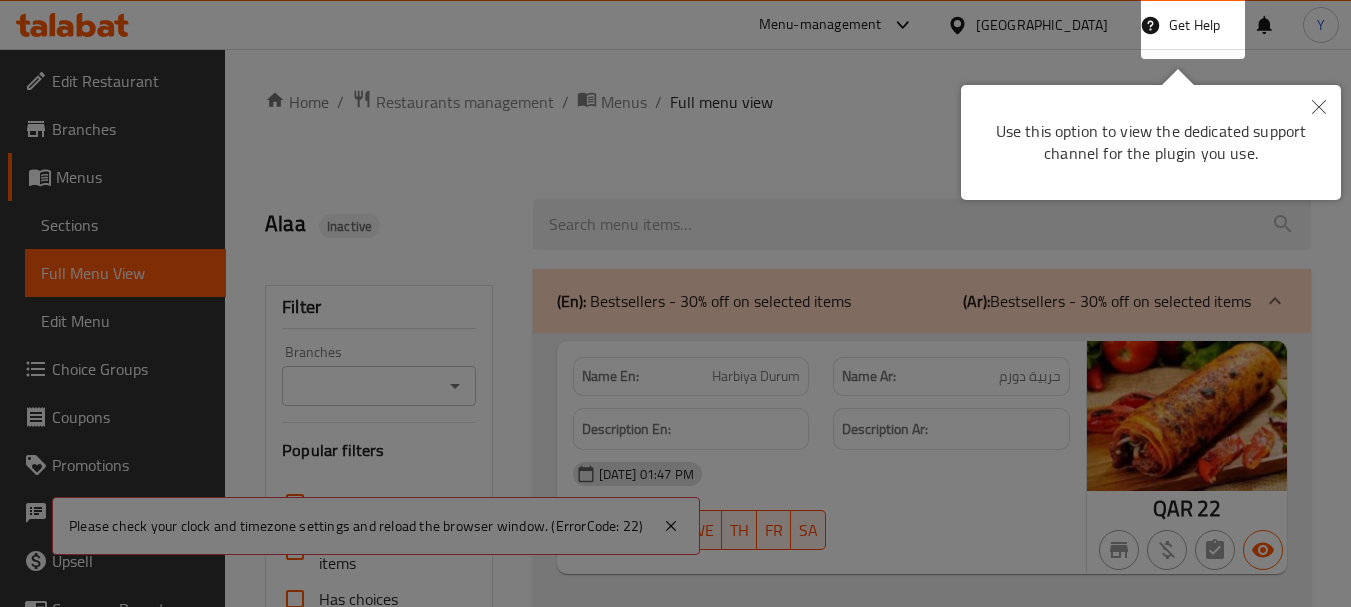 scroll, scrollTop: 0, scrollLeft: 0, axis: both 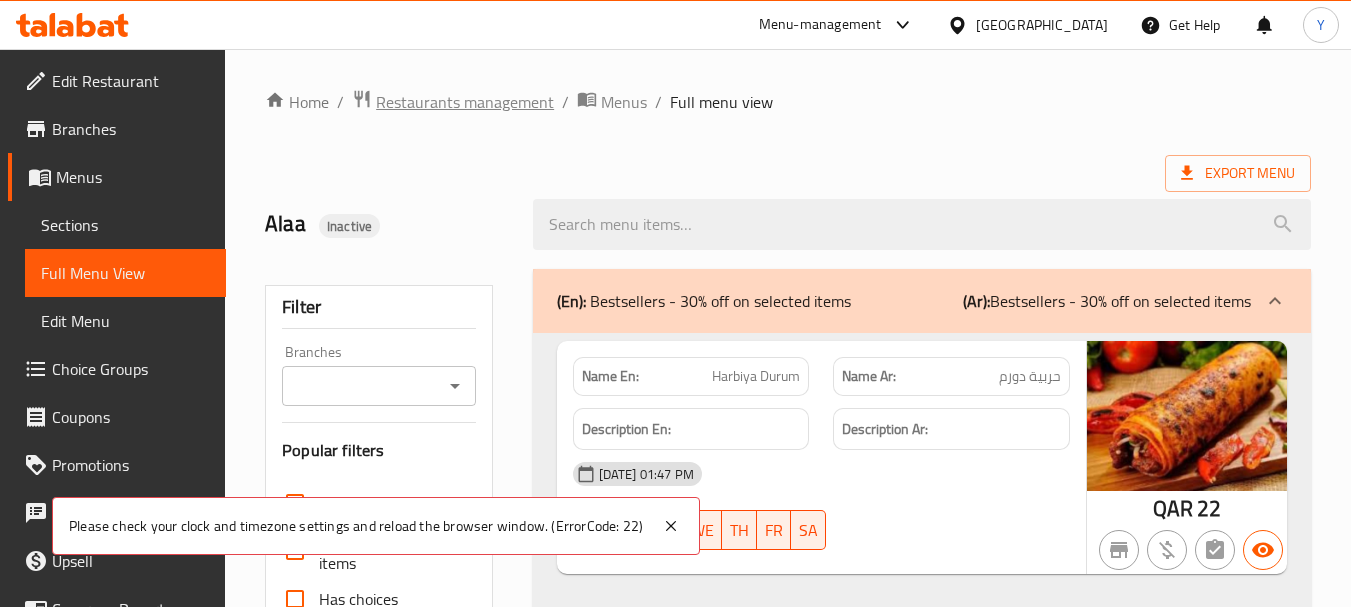 click on "Restaurants management" at bounding box center [465, 102] 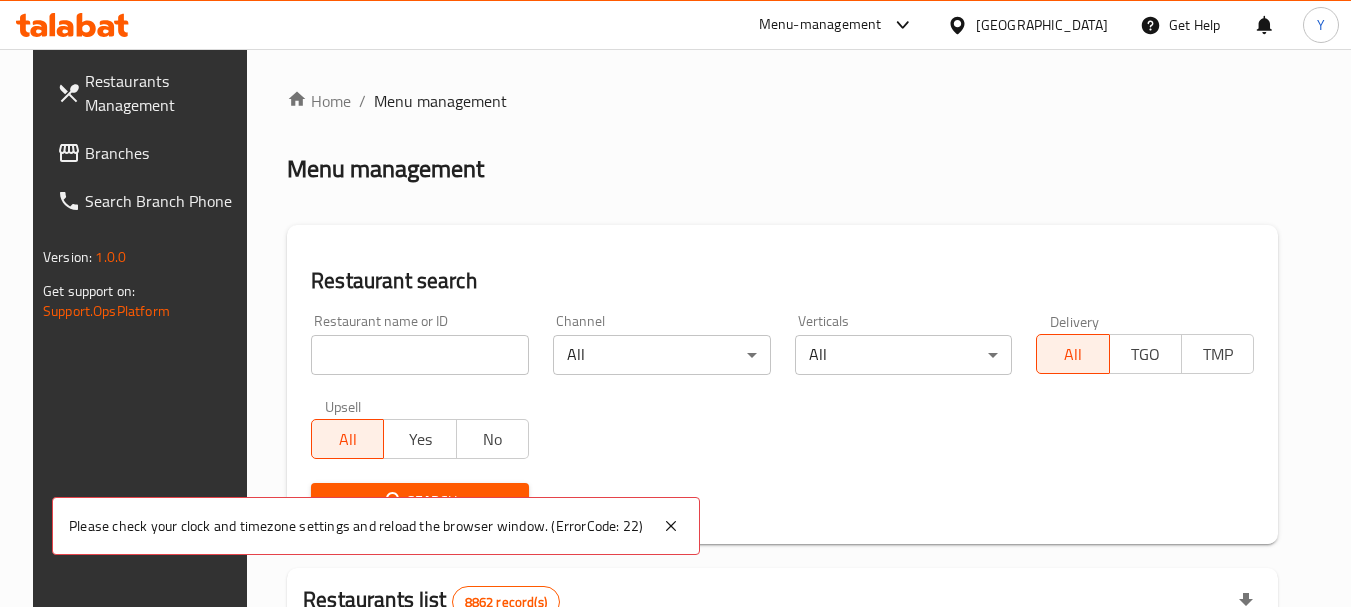 click at bounding box center [420, 355] 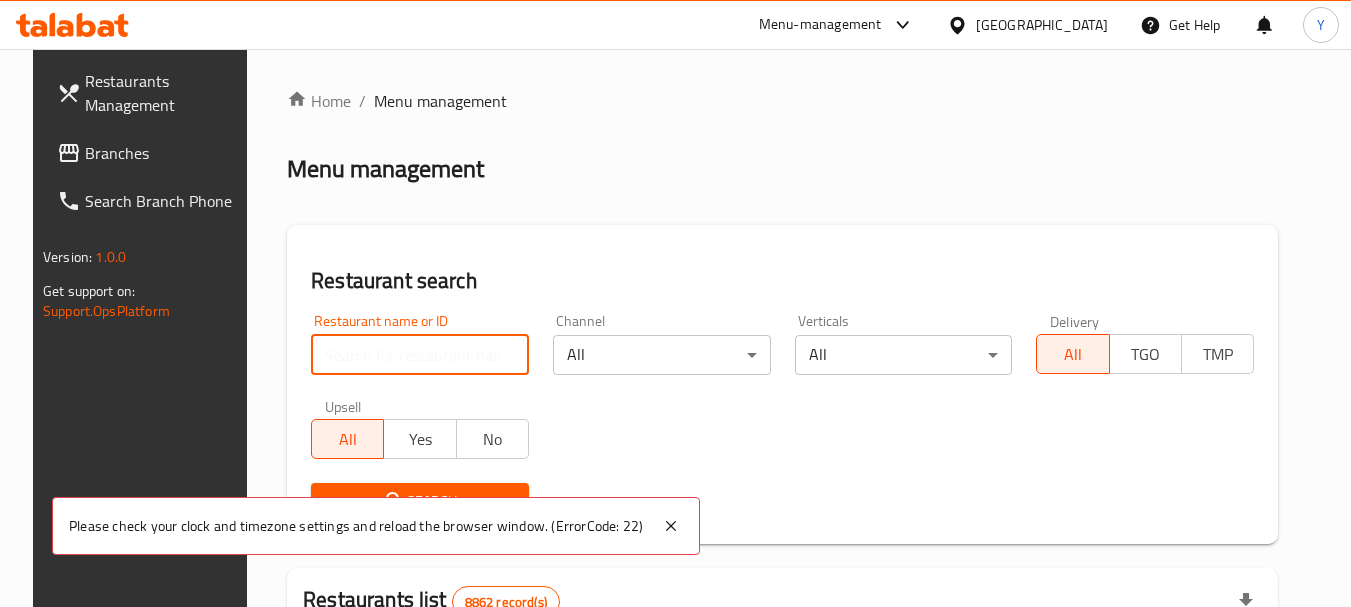 paste on "NEW RAWAH RESTAURANT" 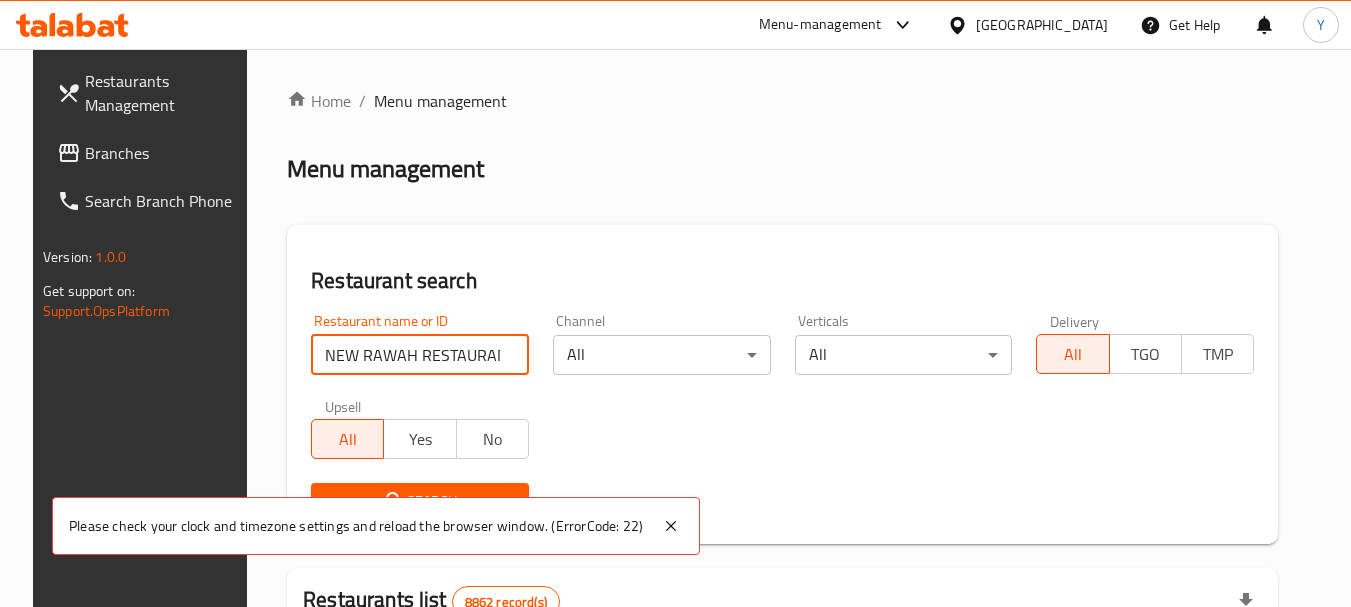 type on "NEW RAWAH RESTAURANT" 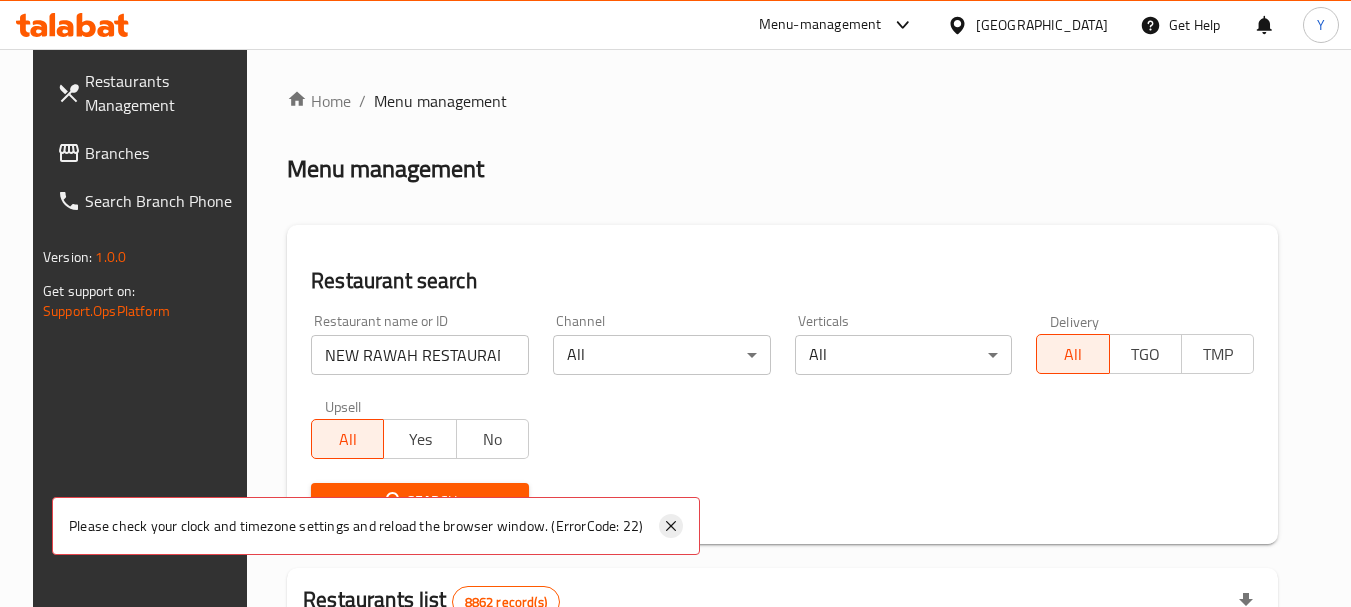 click 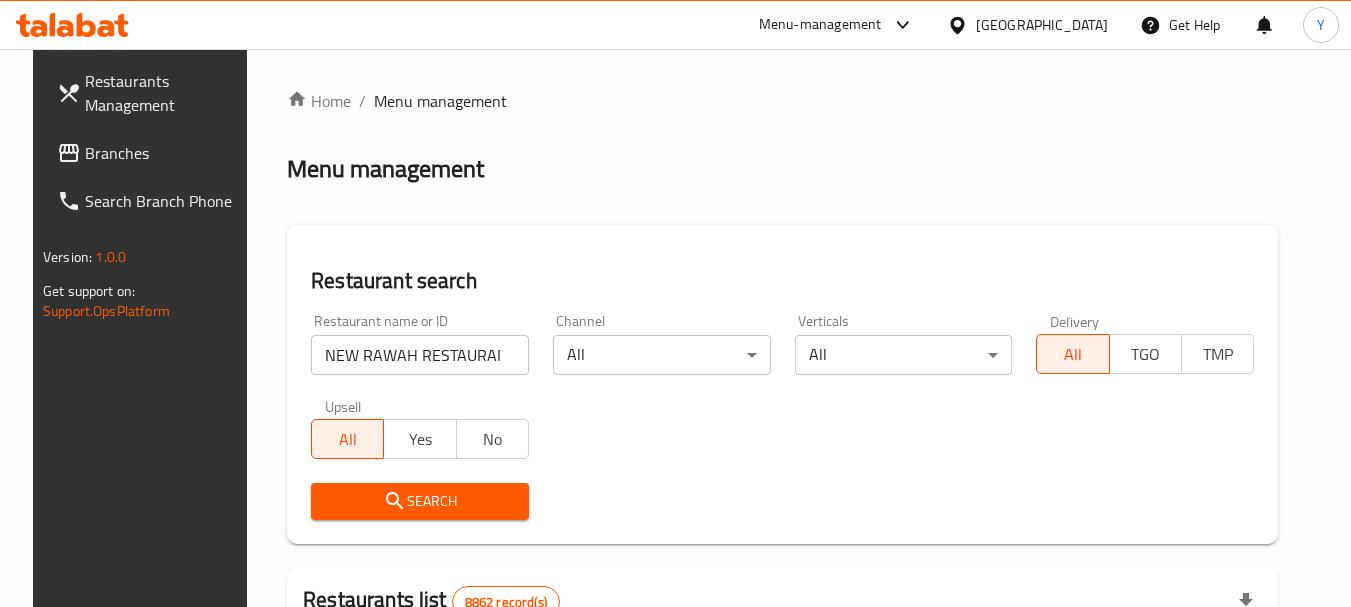 click on "Search" at bounding box center (420, 501) 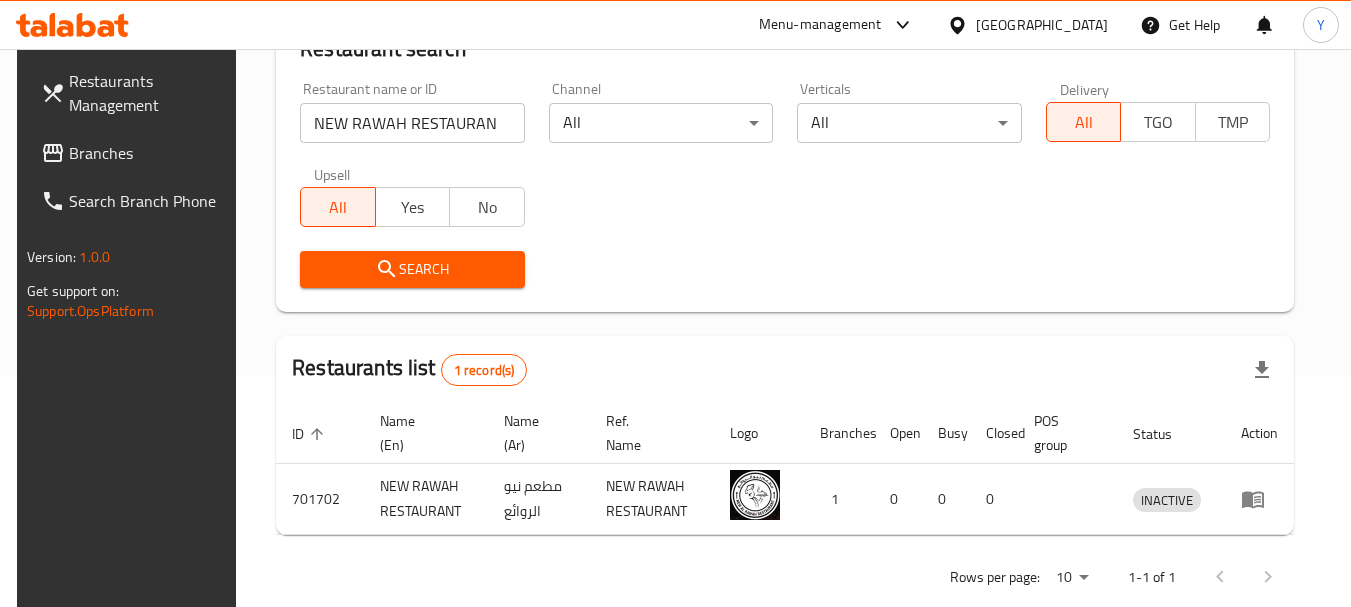 scroll, scrollTop: 268, scrollLeft: 0, axis: vertical 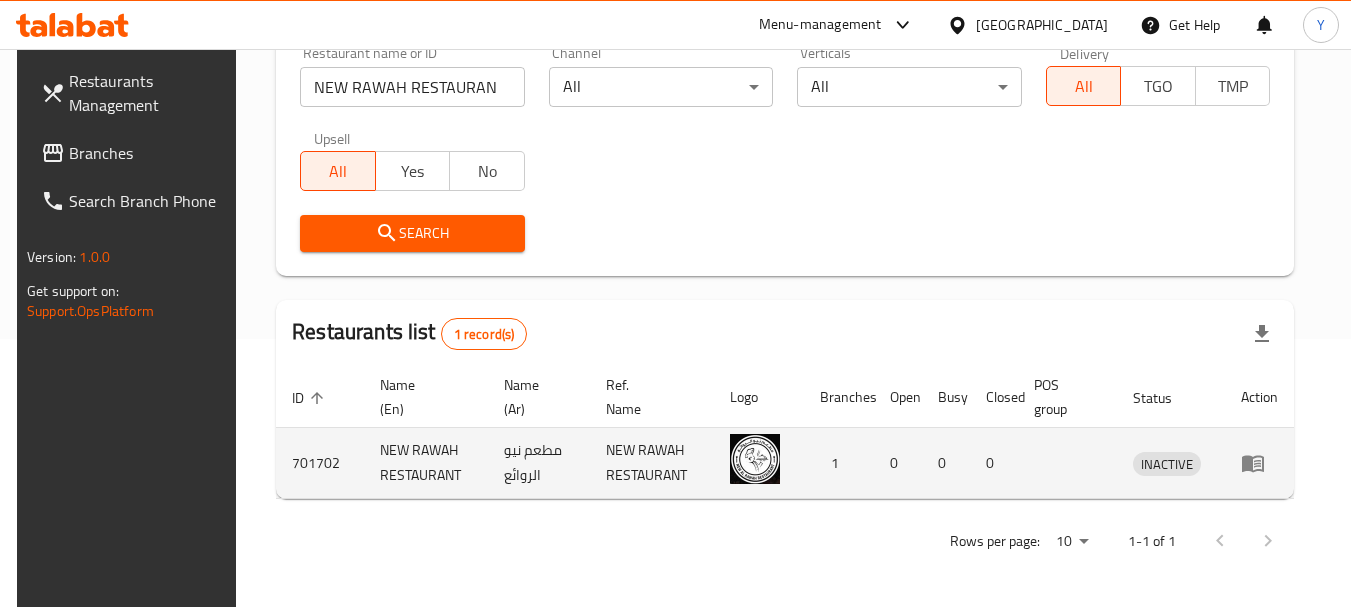 click 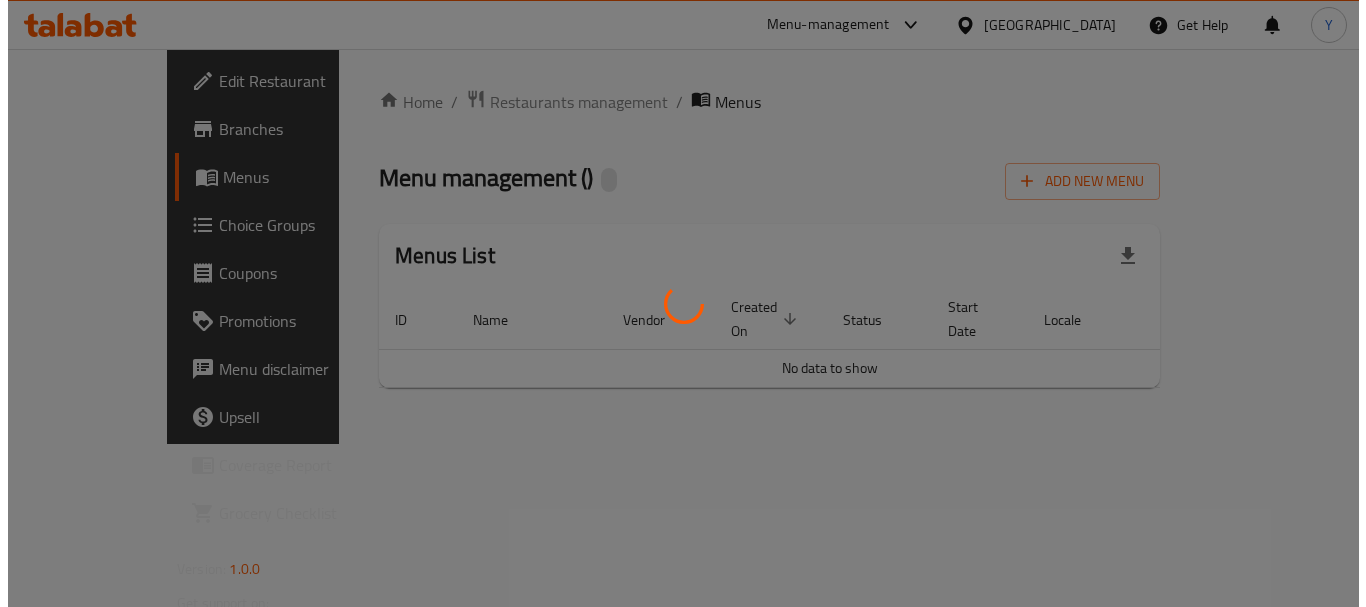 scroll, scrollTop: 0, scrollLeft: 0, axis: both 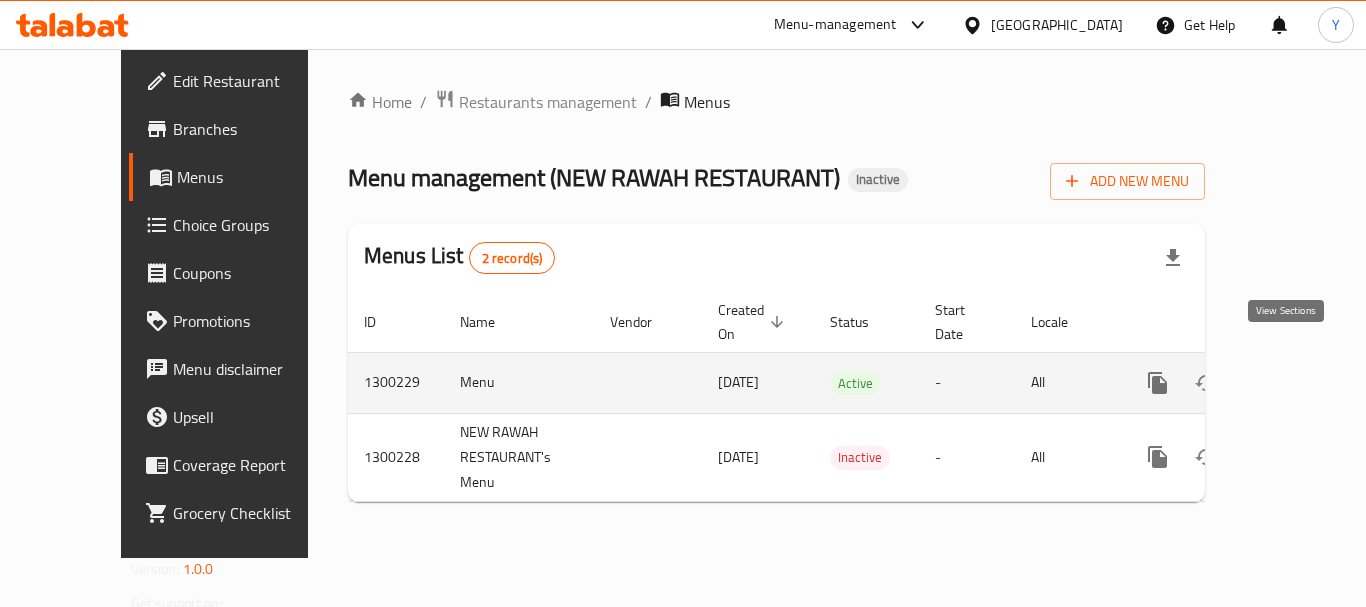click 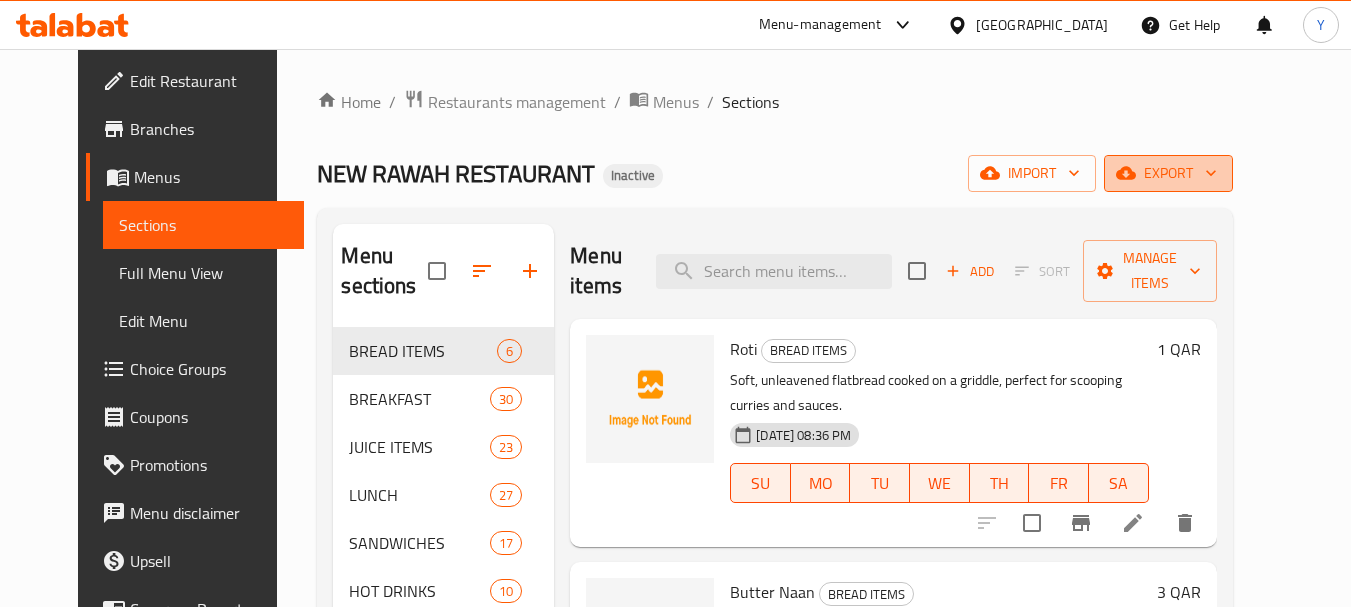 click on "export" at bounding box center [1168, 173] 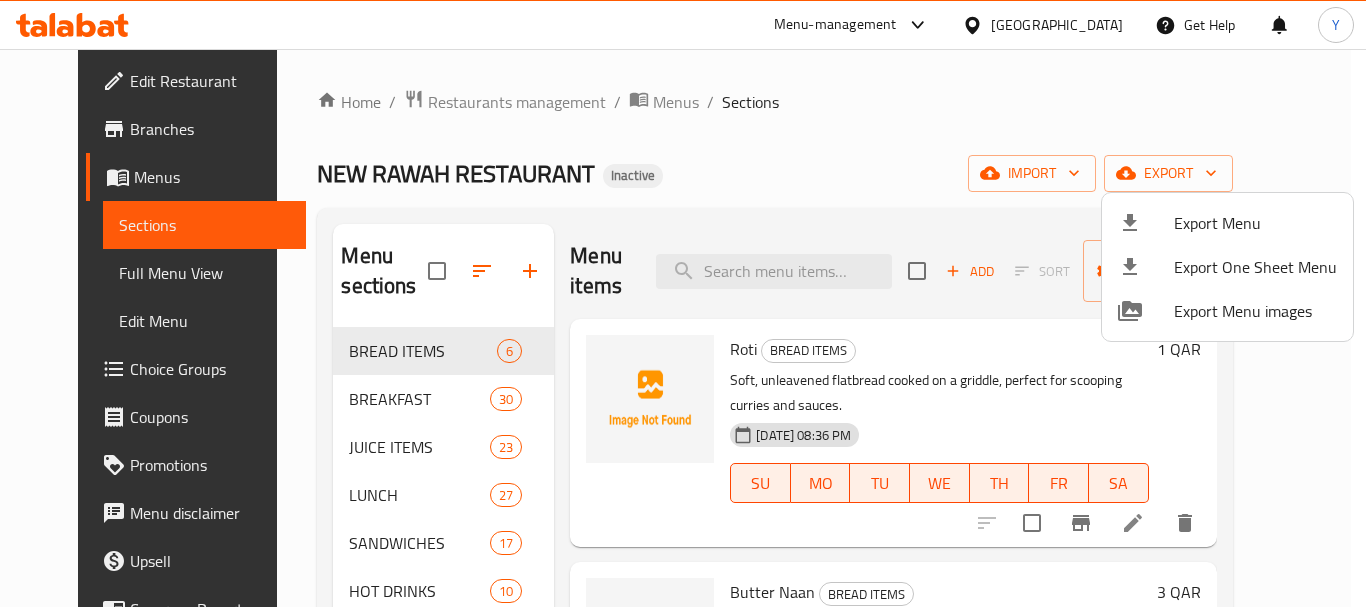click on "Export Menu" at bounding box center (1255, 223) 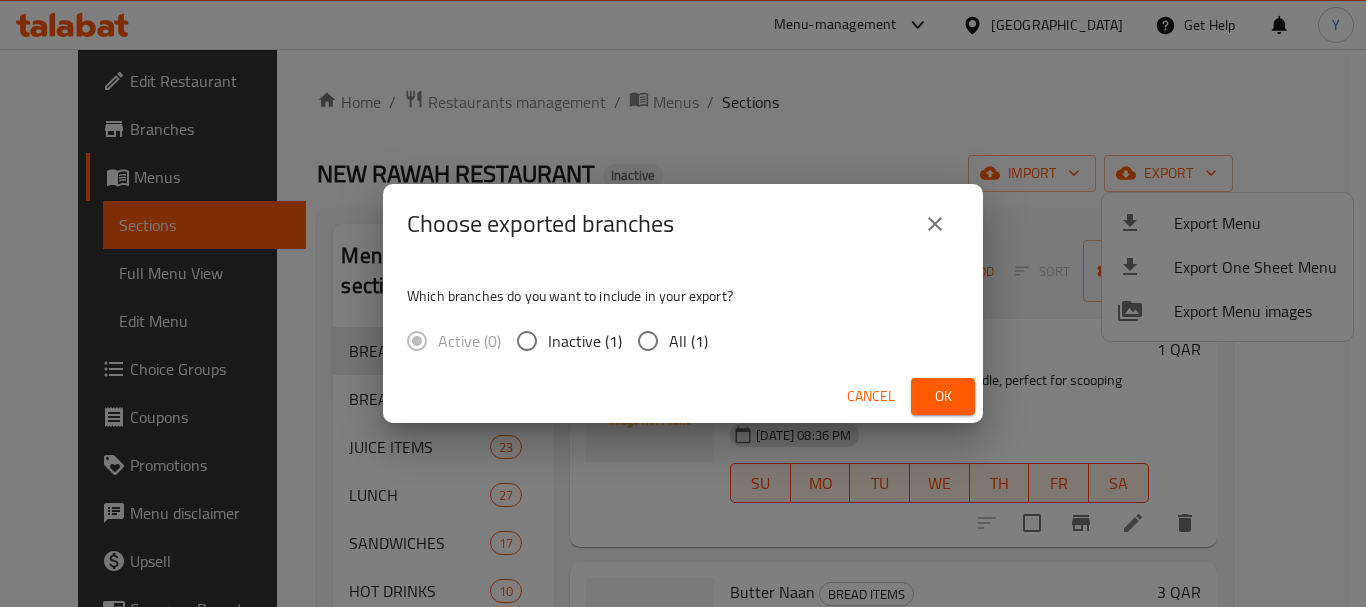 click on "All (1)" at bounding box center (648, 341) 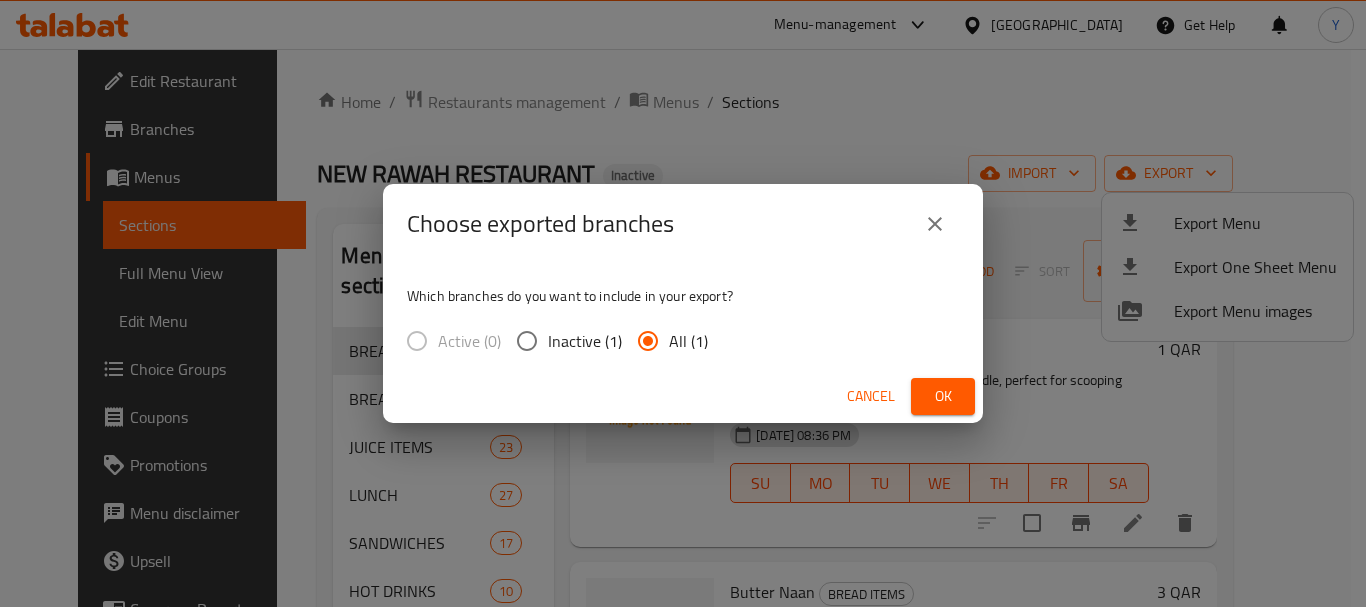 click on "Ok" at bounding box center [943, 396] 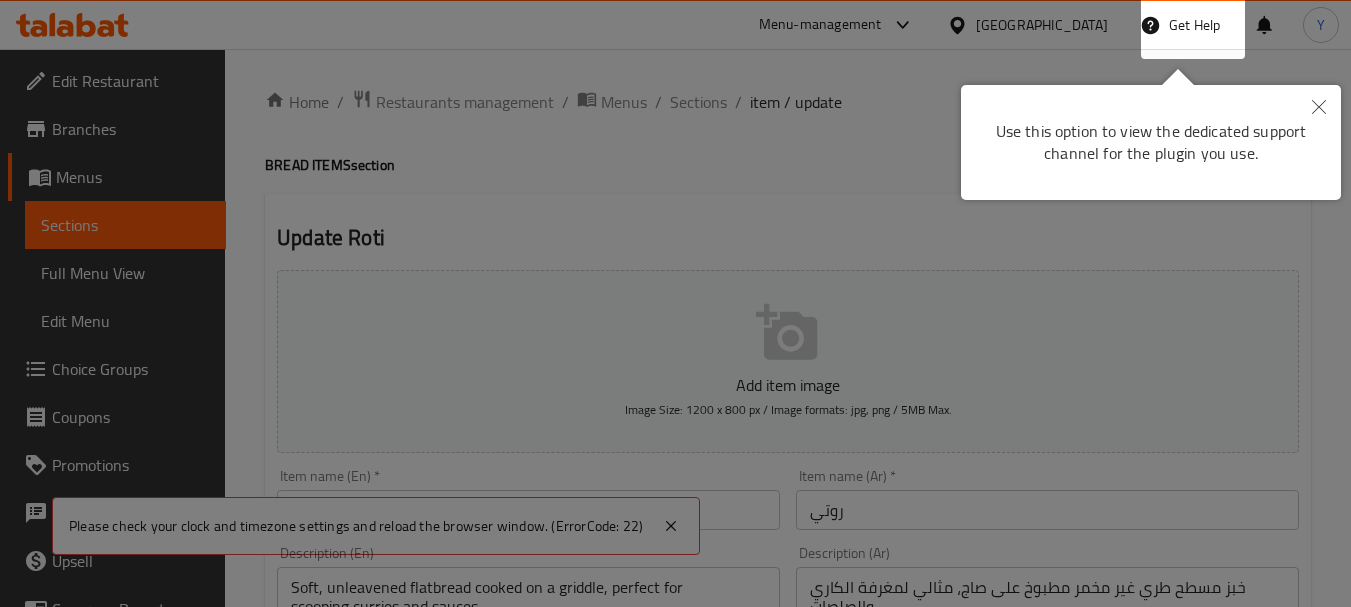 scroll, scrollTop: 0, scrollLeft: 0, axis: both 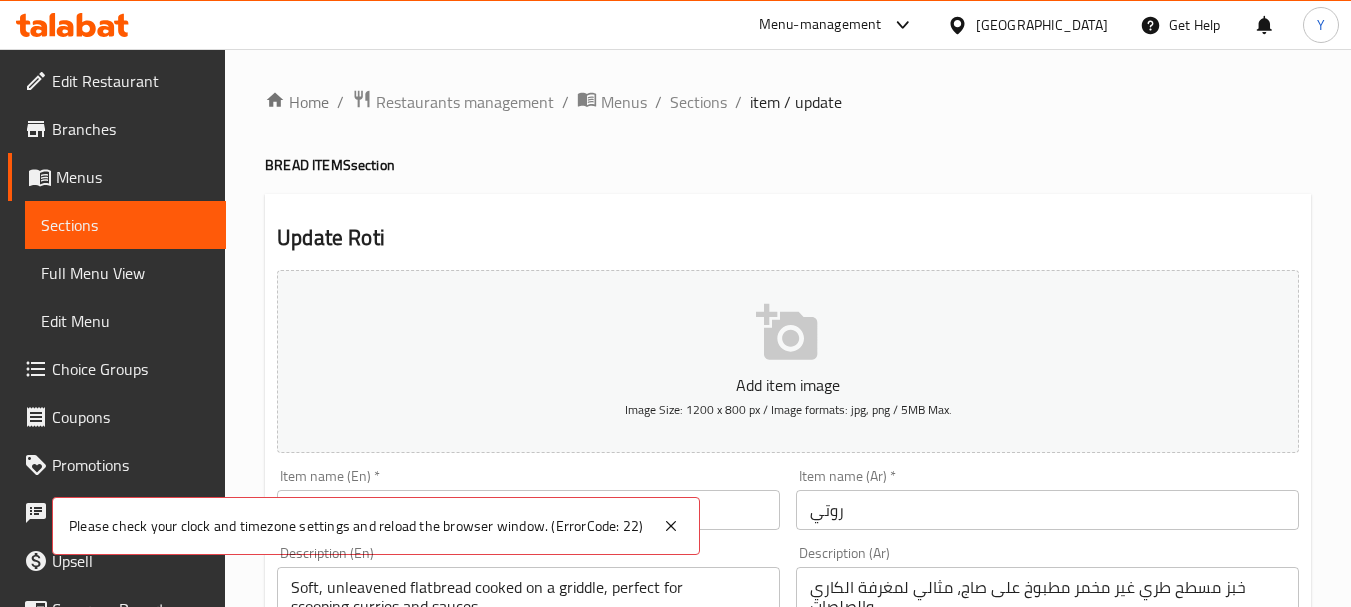 click on "Full Menu View" at bounding box center (125, 273) 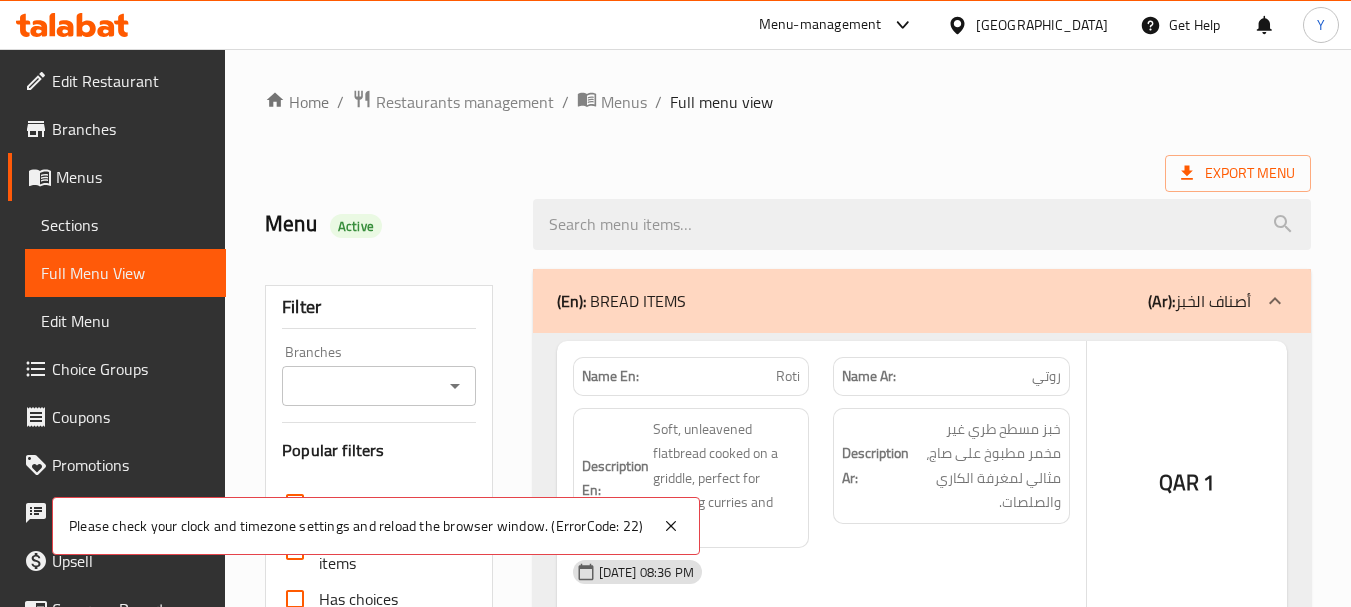 click at bounding box center [675, 303] 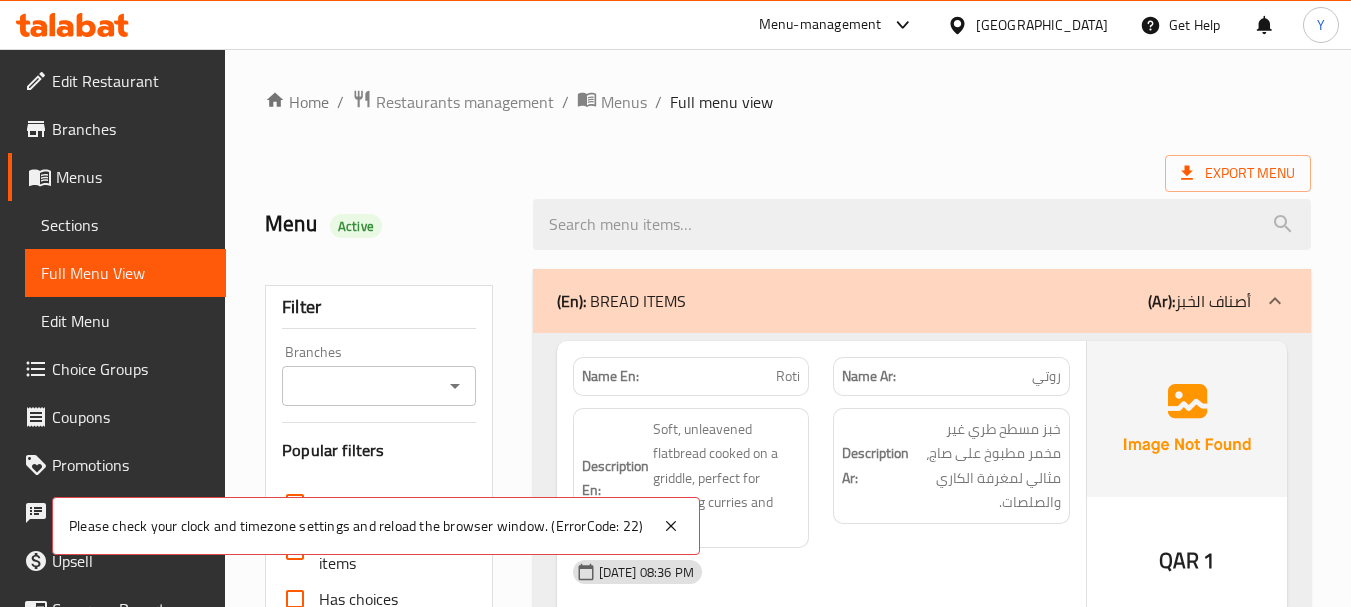 click on "Export Menu" at bounding box center (788, 173) 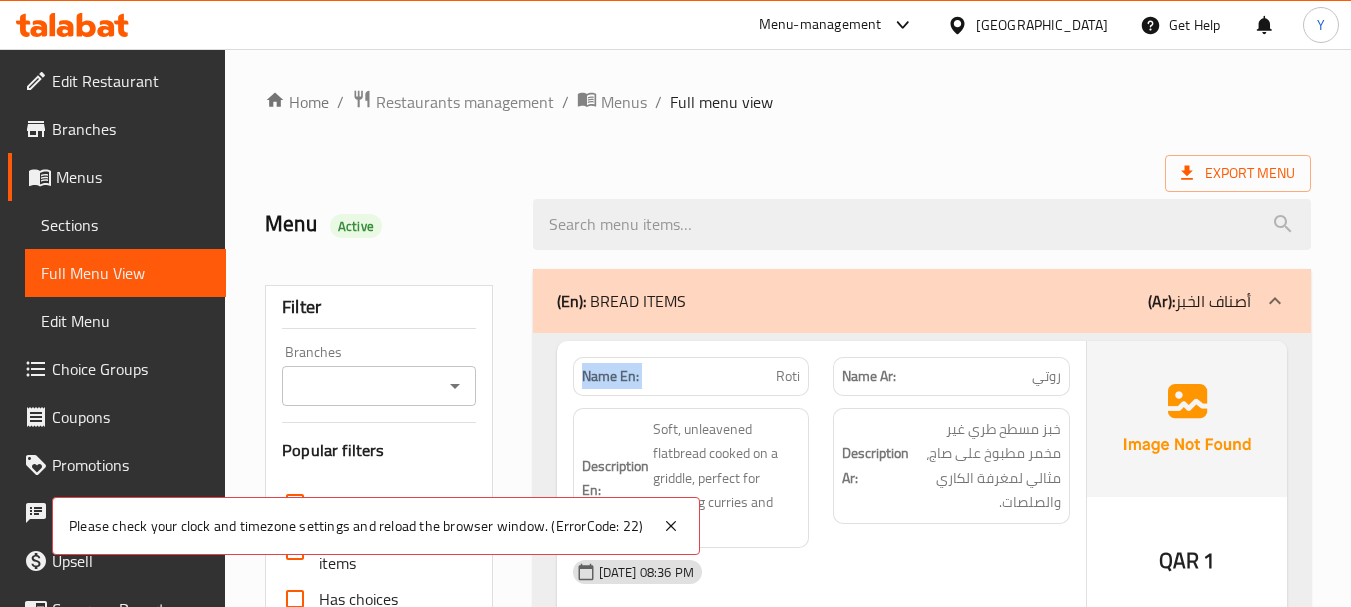 click on "Name En:" at bounding box center (610, 376) 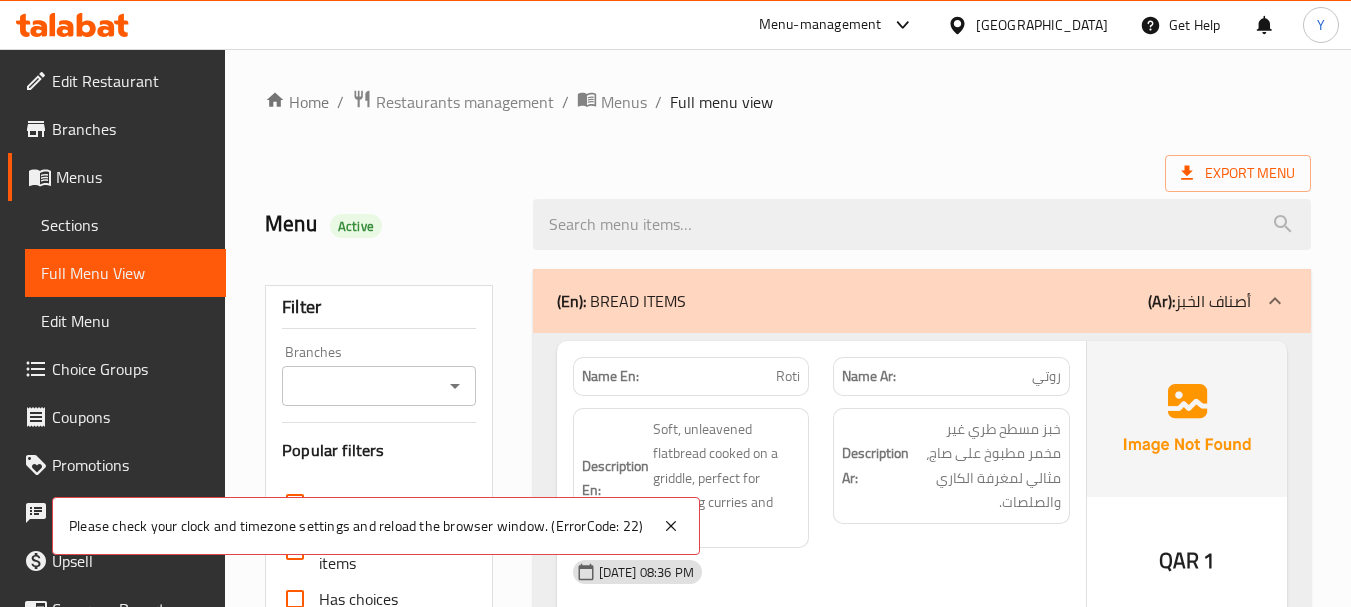 scroll, scrollTop: 420, scrollLeft: 0, axis: vertical 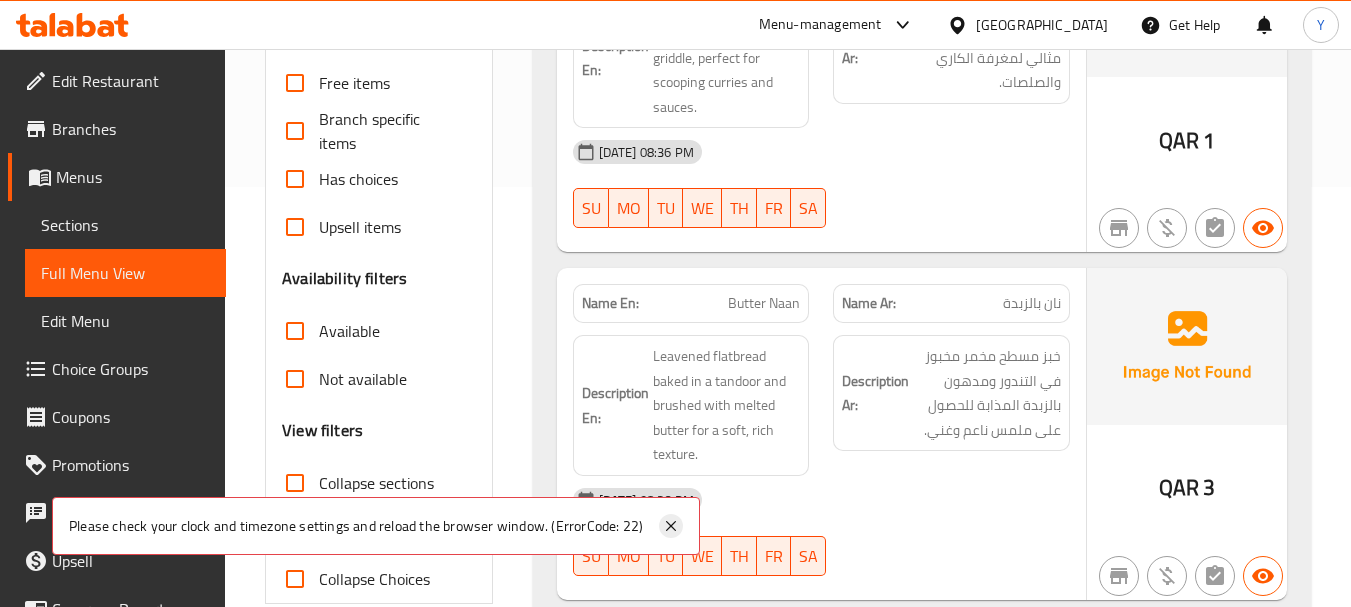 click 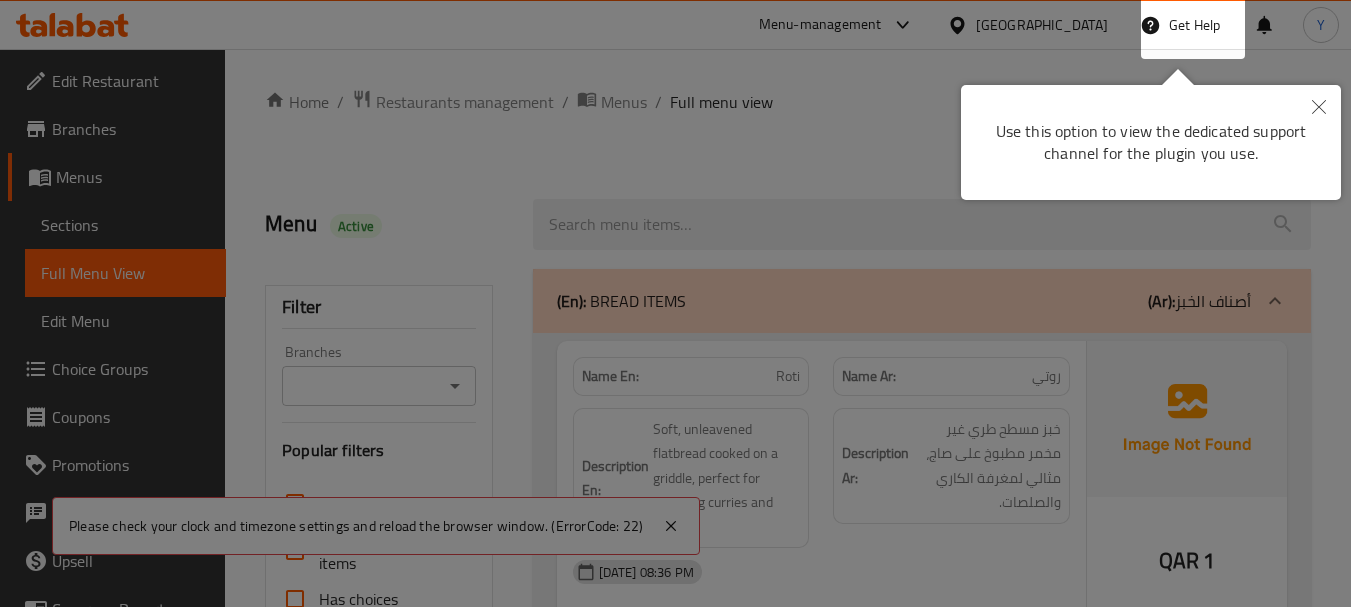 scroll, scrollTop: 0, scrollLeft: 0, axis: both 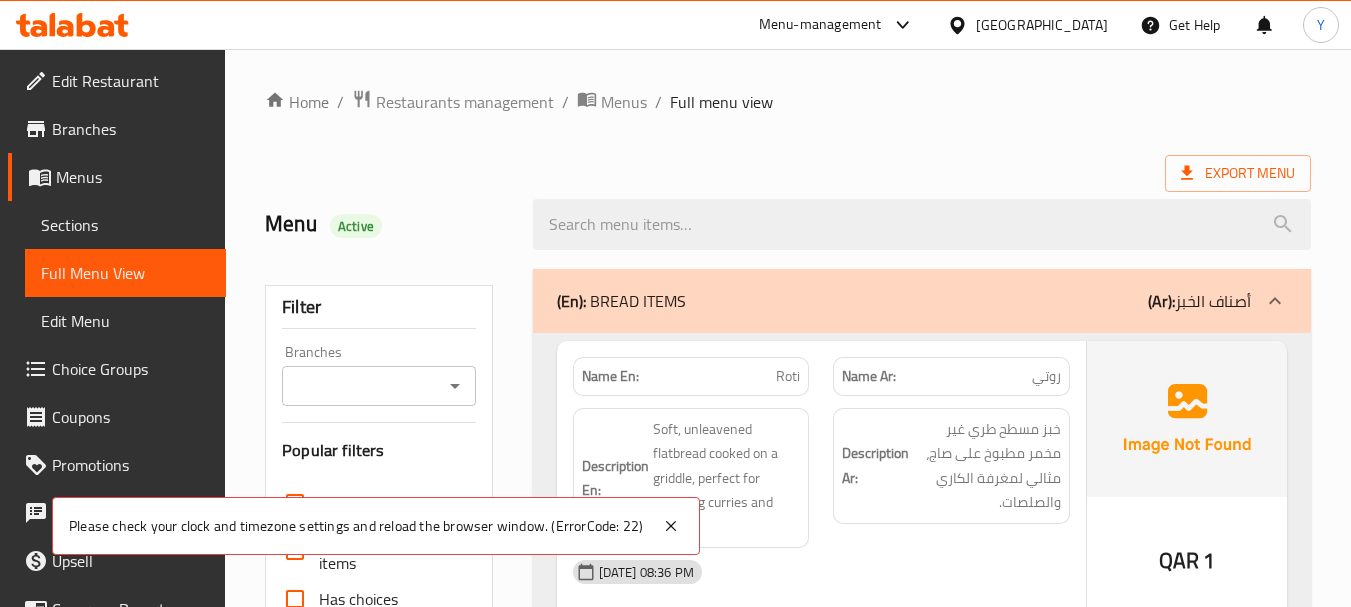 click on "Name En:" at bounding box center [610, 376] 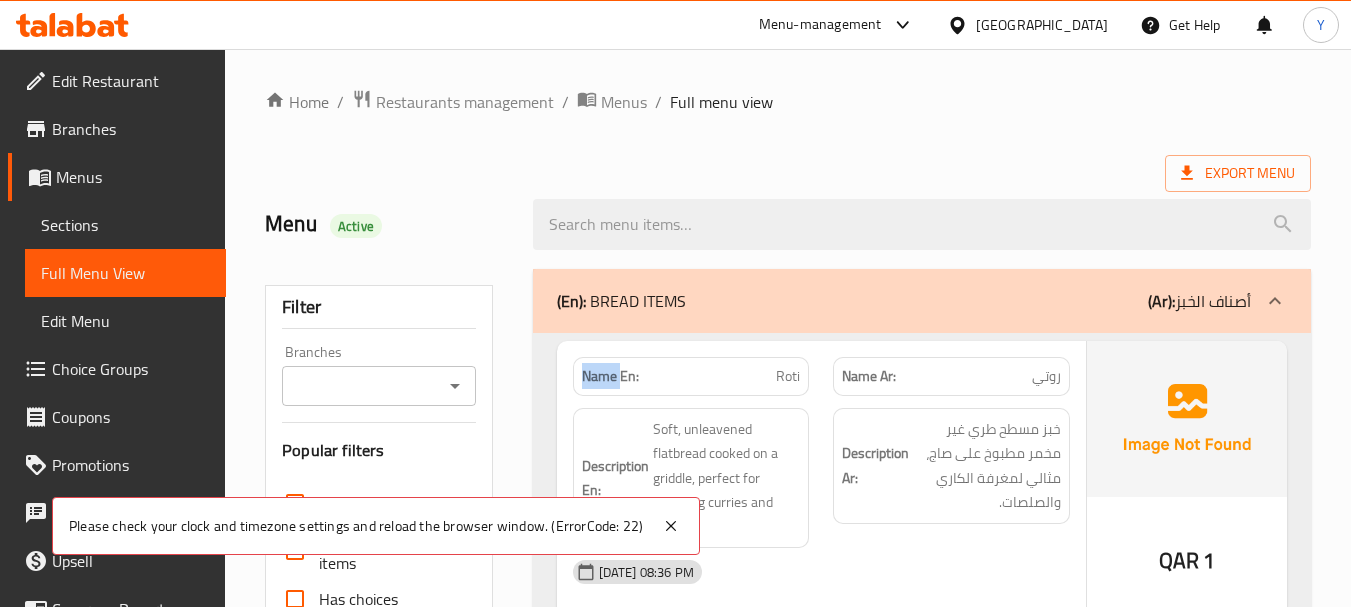click on "Name En:" at bounding box center [610, 376] 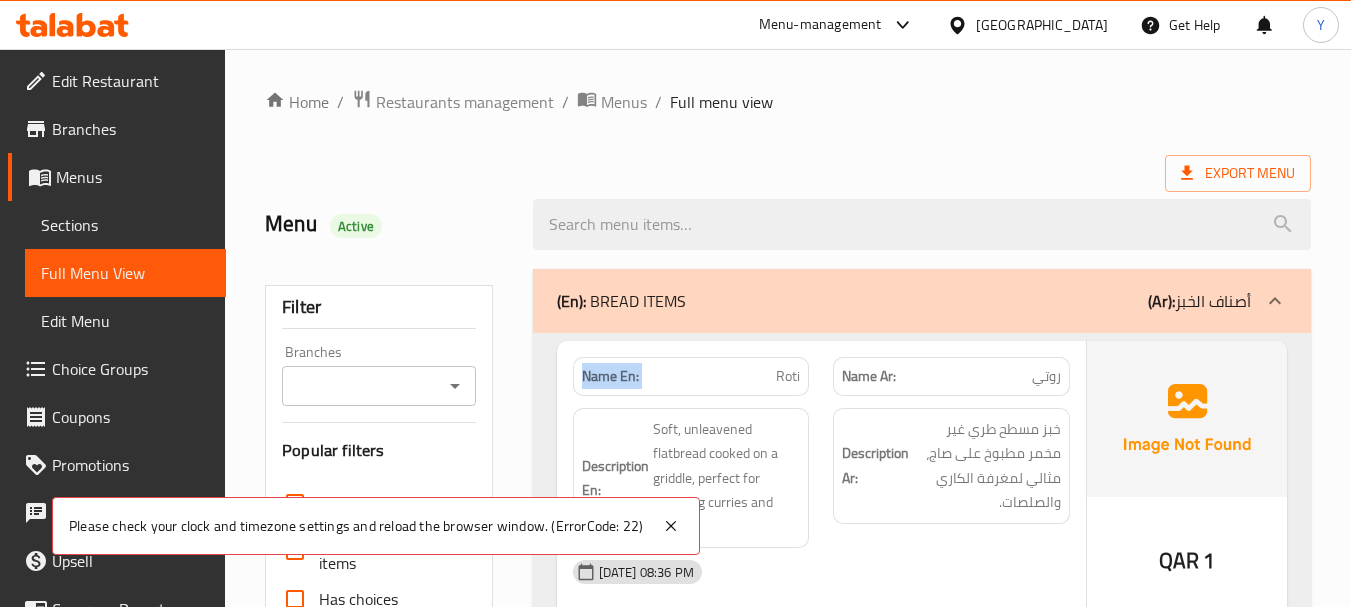click on "Name En:" at bounding box center [610, 376] 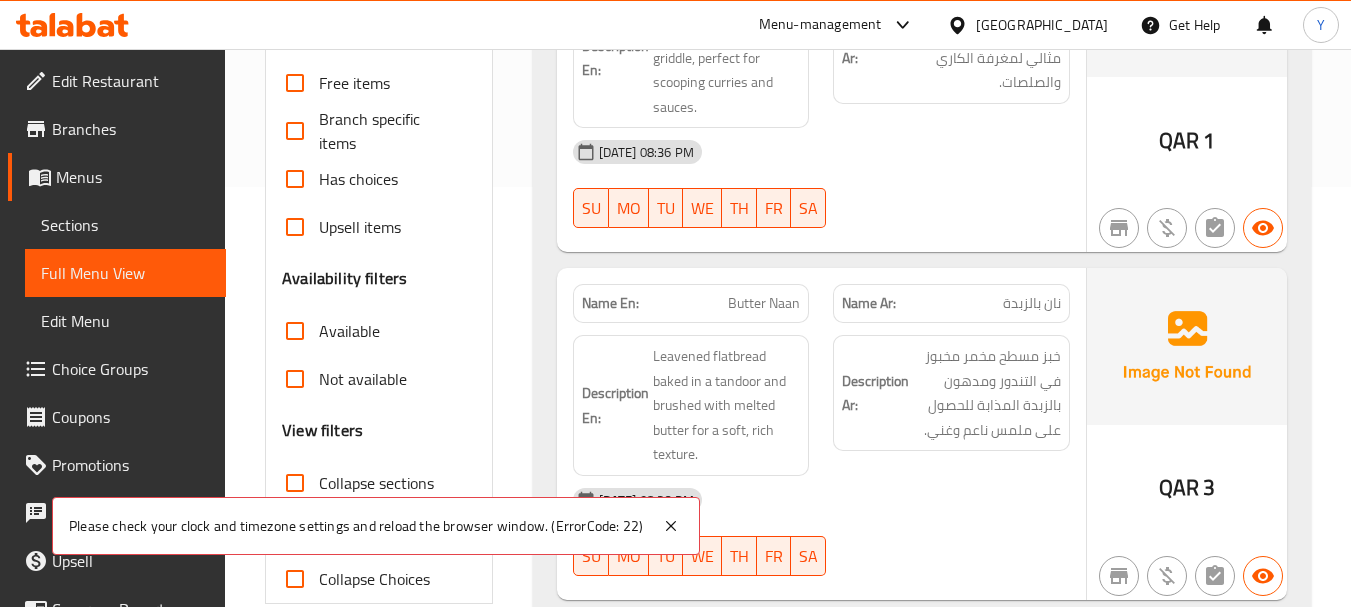 scroll, scrollTop: 620, scrollLeft: 0, axis: vertical 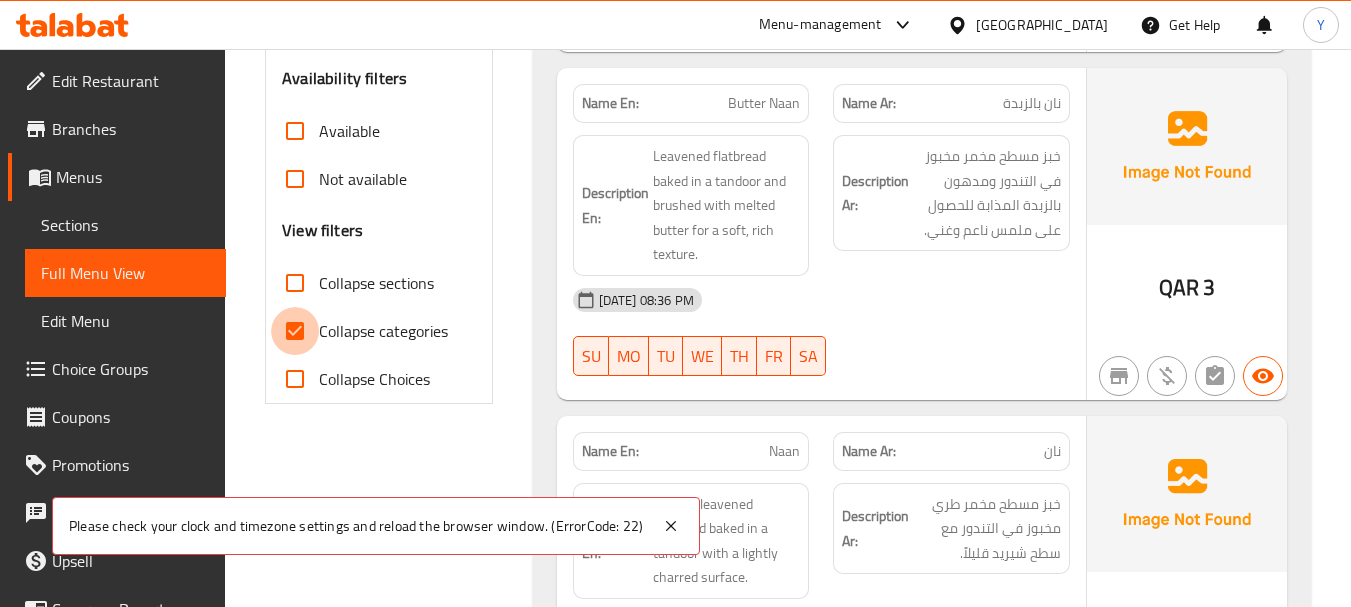 click on "Collapse categories" at bounding box center [295, 331] 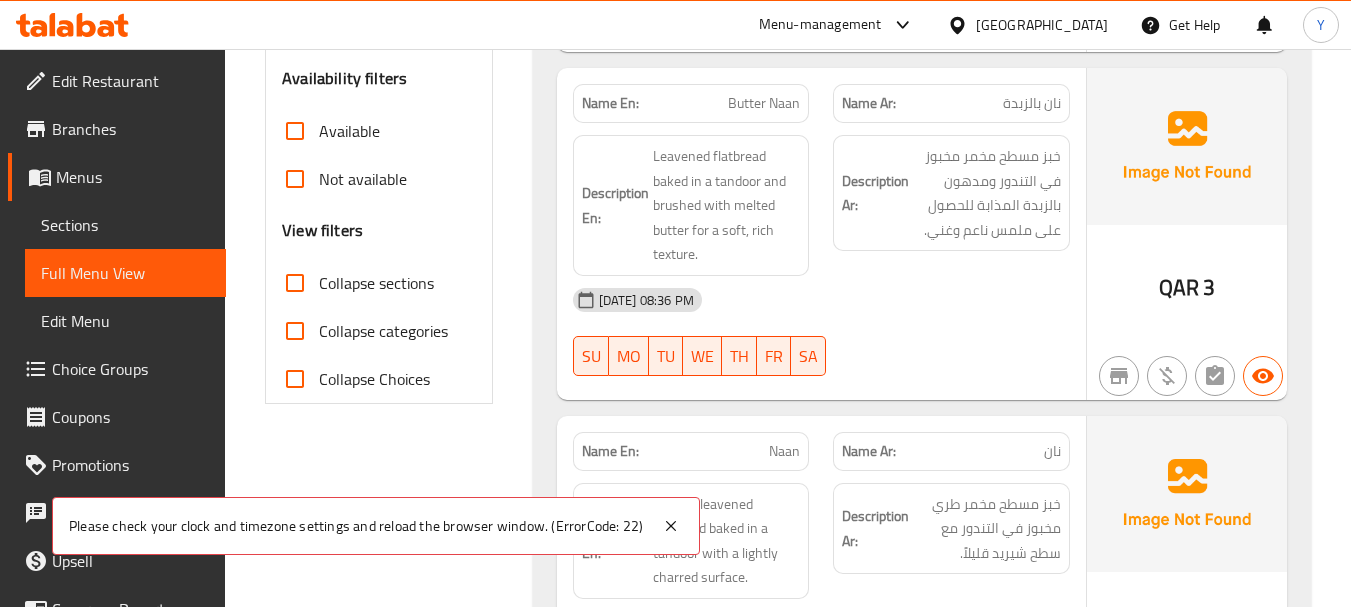 scroll, scrollTop: 8685, scrollLeft: 0, axis: vertical 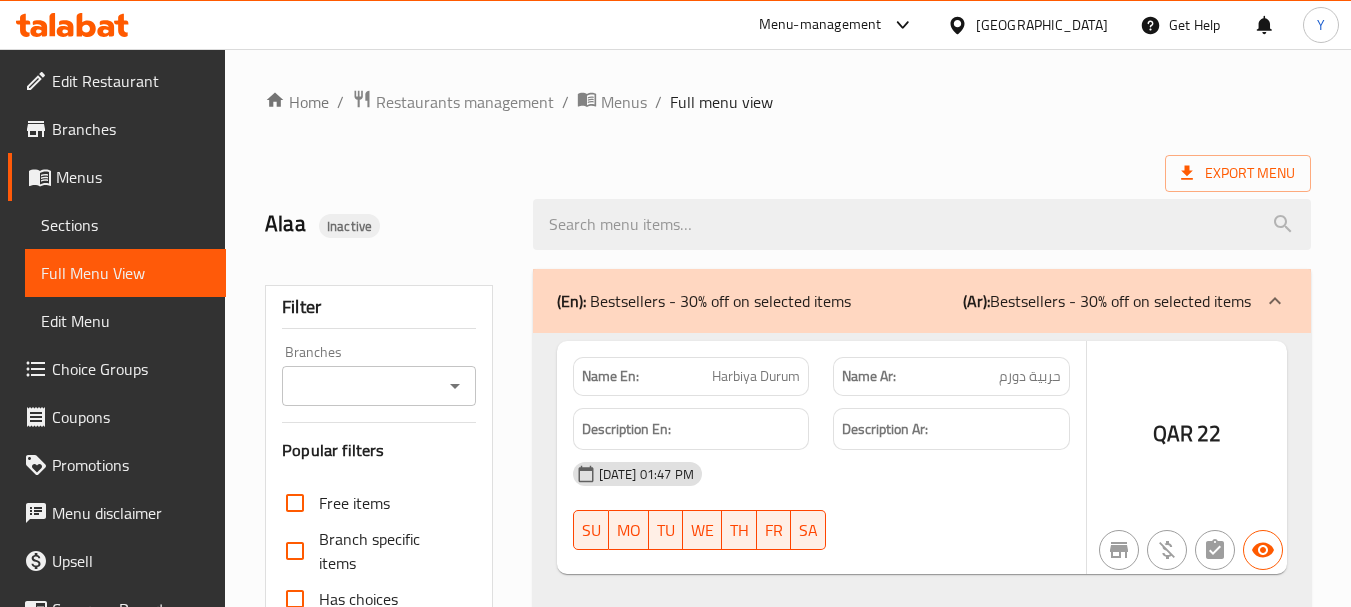 click at bounding box center (675, 303) 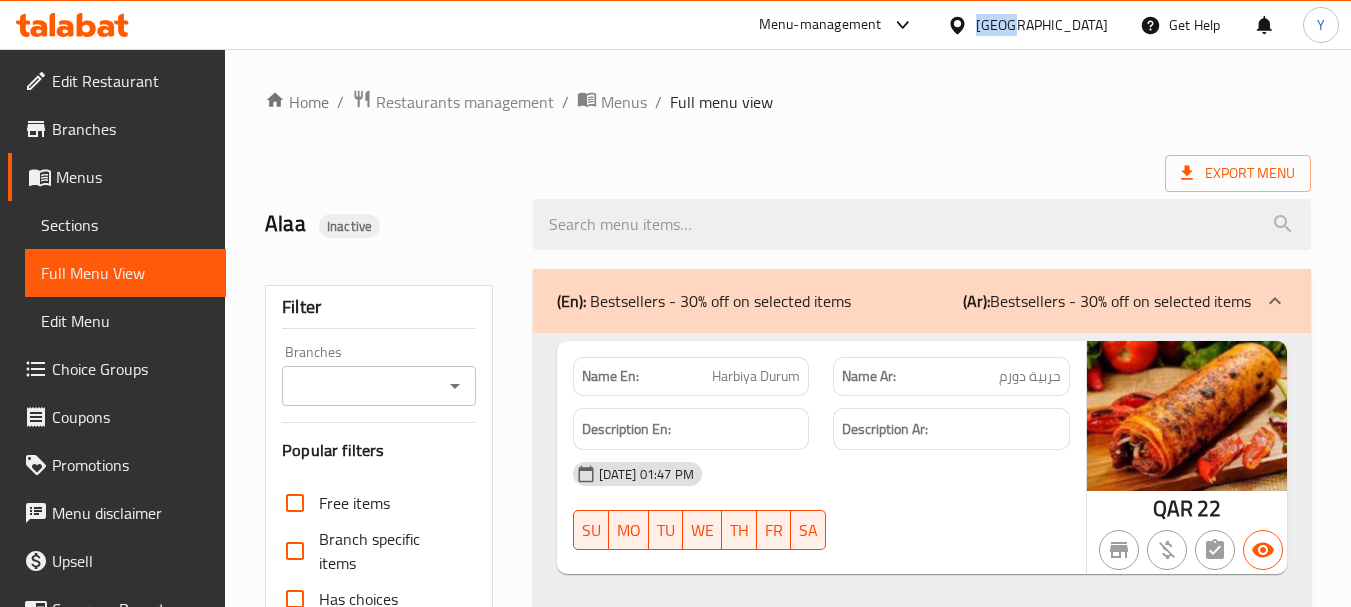 click on "[GEOGRAPHIC_DATA]" at bounding box center [1042, 25] 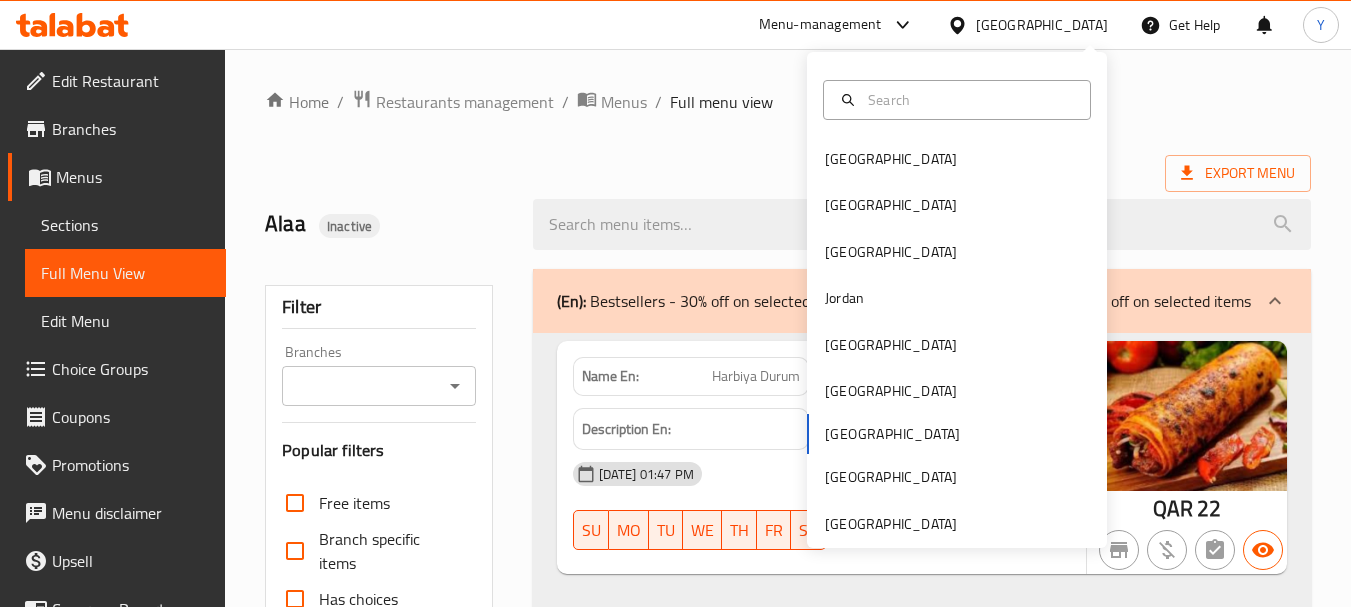 click on "Bahrain Egypt Iraq Jordan Kuwait Oman Qatar Saudi Arabia United Arab Emirates" at bounding box center [957, 300] 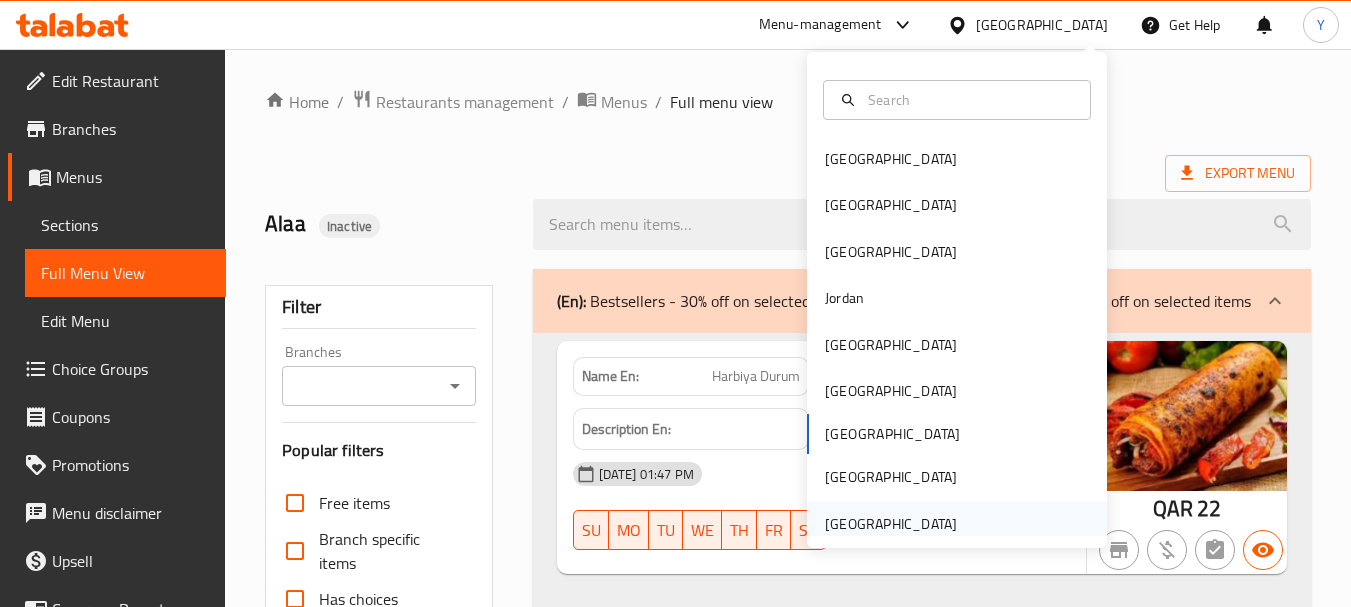 click on "United Arab Emirates" at bounding box center (891, 524) 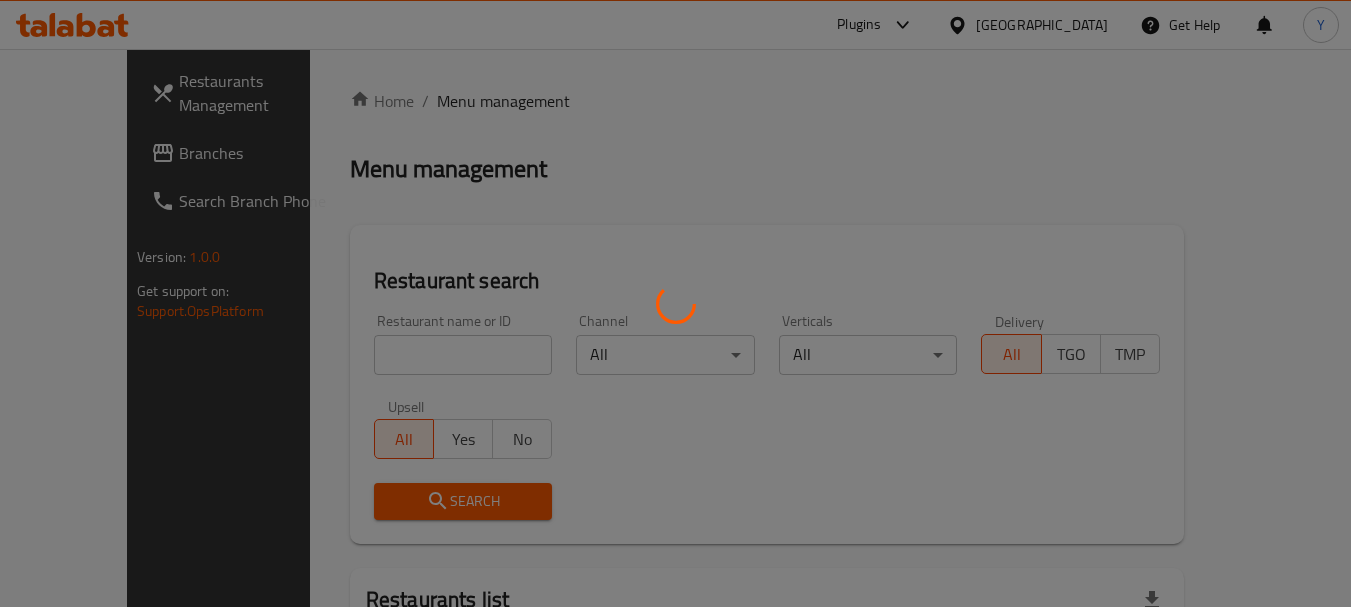 click at bounding box center (675, 303) 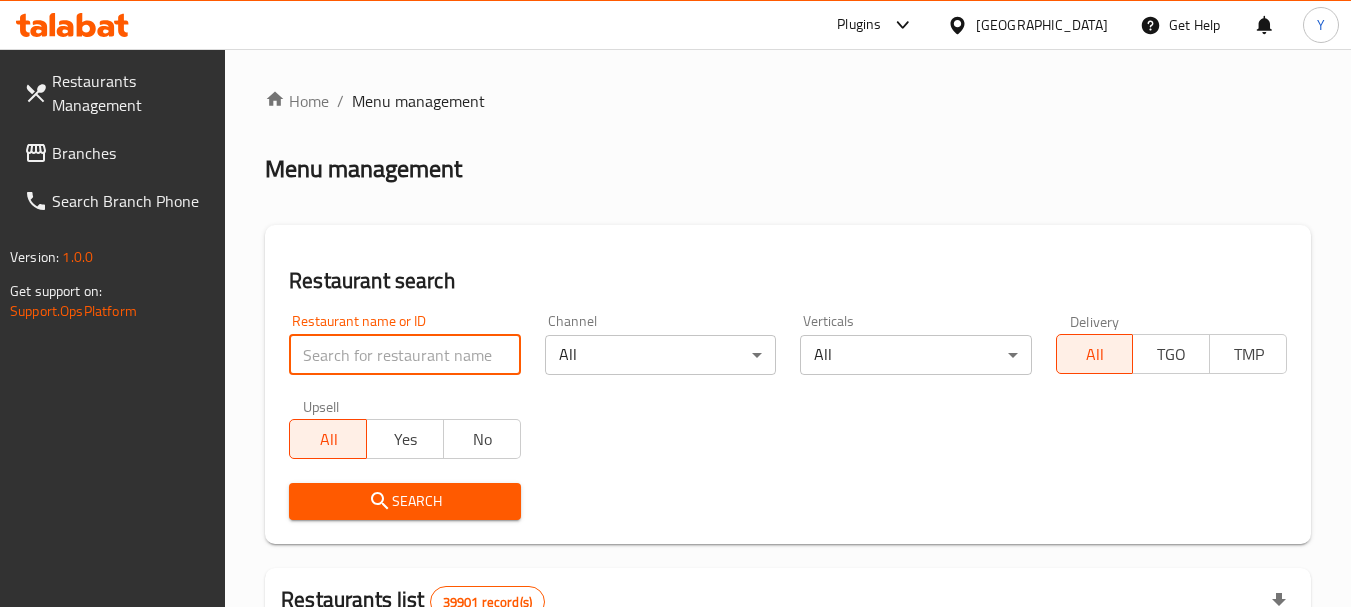 click at bounding box center (404, 355) 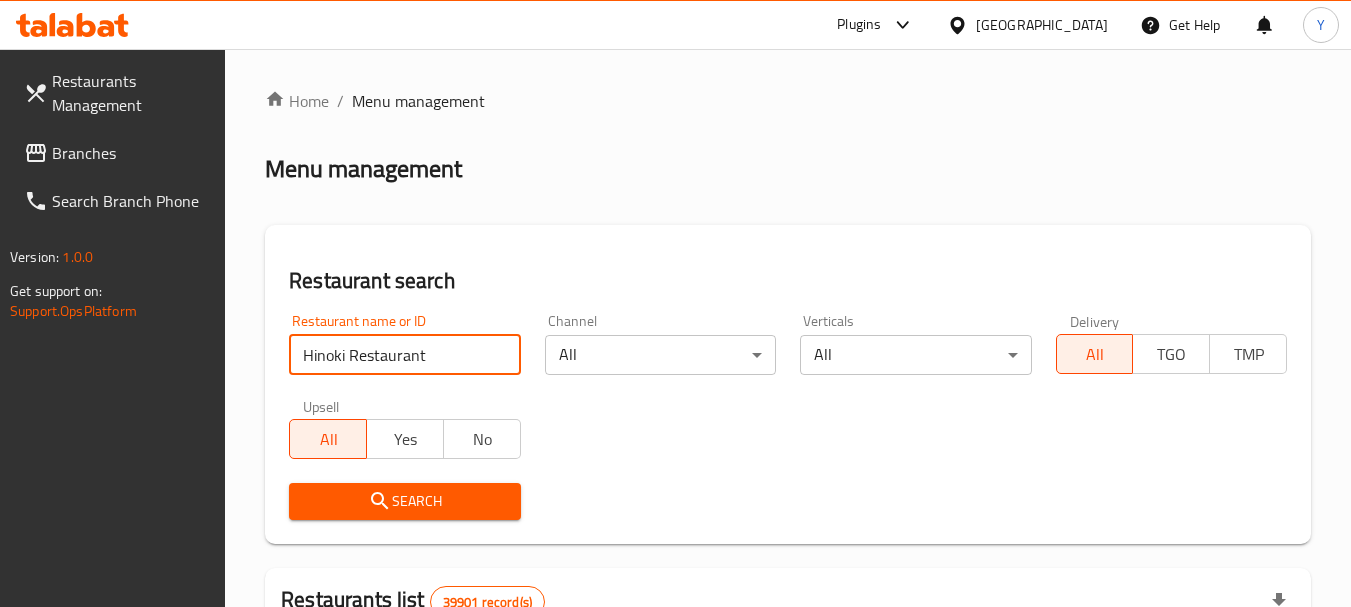 type on "Hinoki Restaurant" 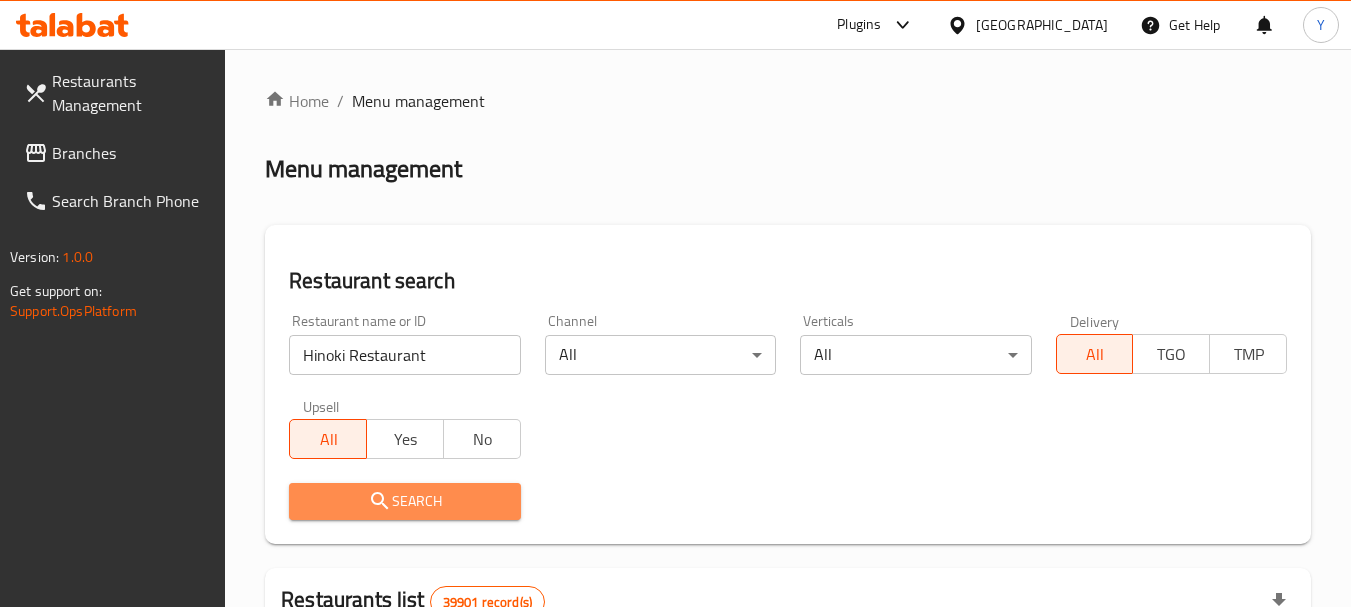 click on "Search" at bounding box center [404, 501] 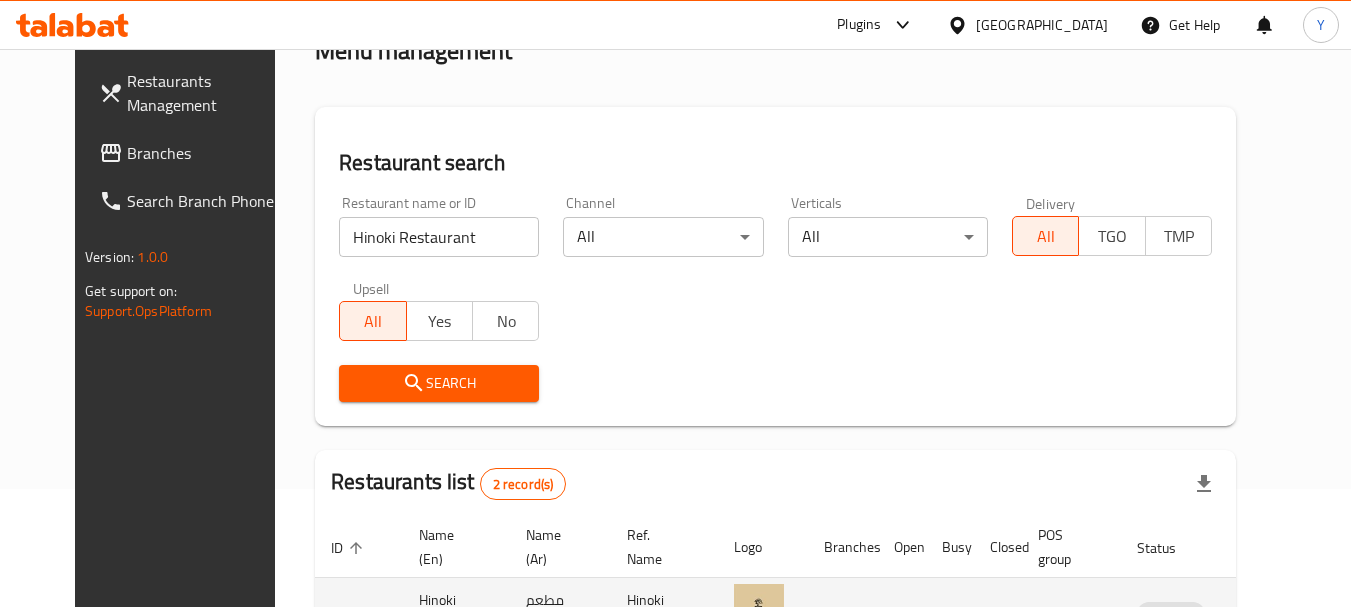 scroll, scrollTop: 331, scrollLeft: 0, axis: vertical 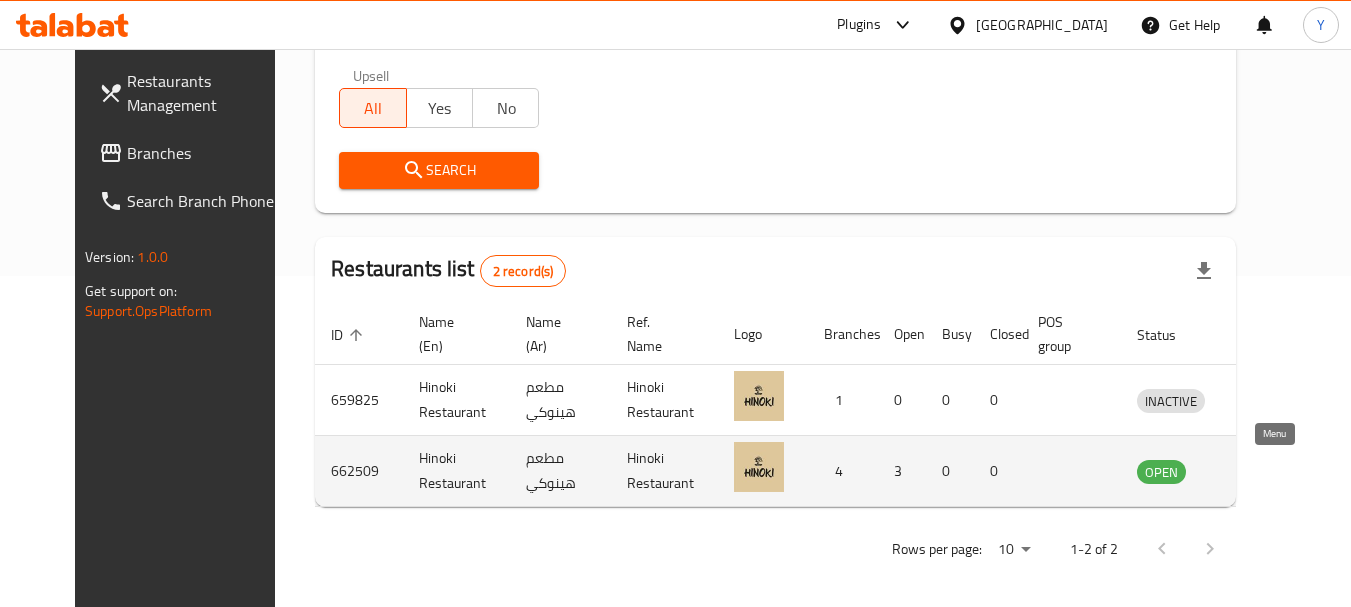 click 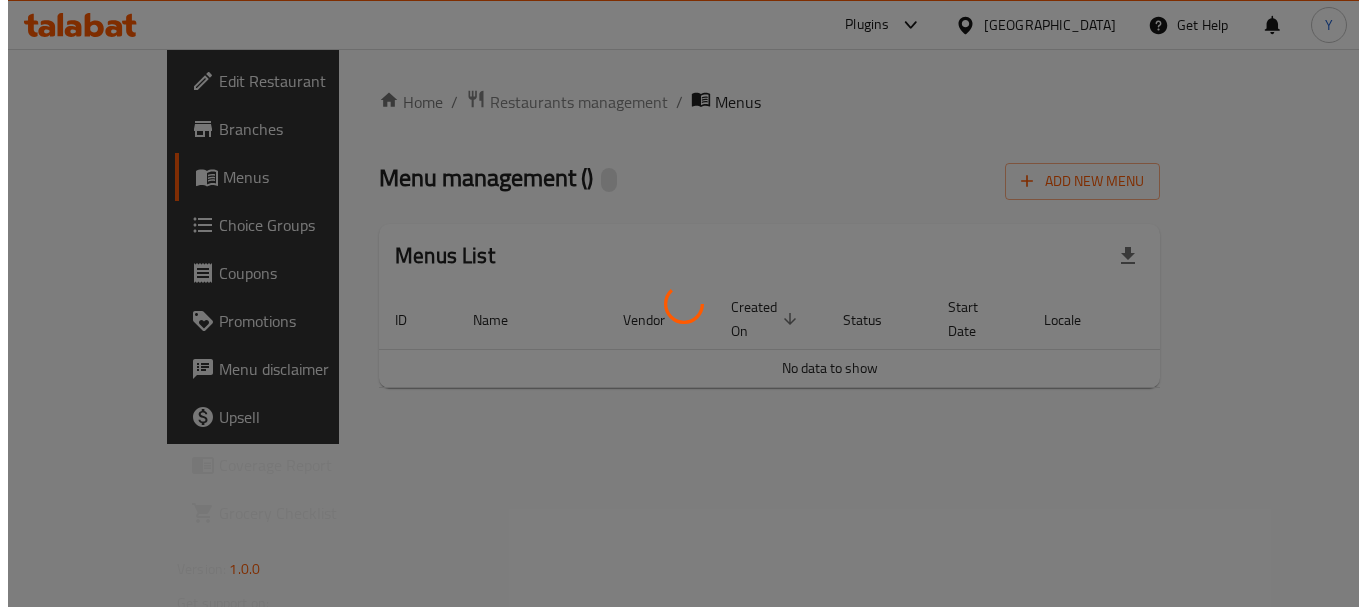 scroll, scrollTop: 0, scrollLeft: 0, axis: both 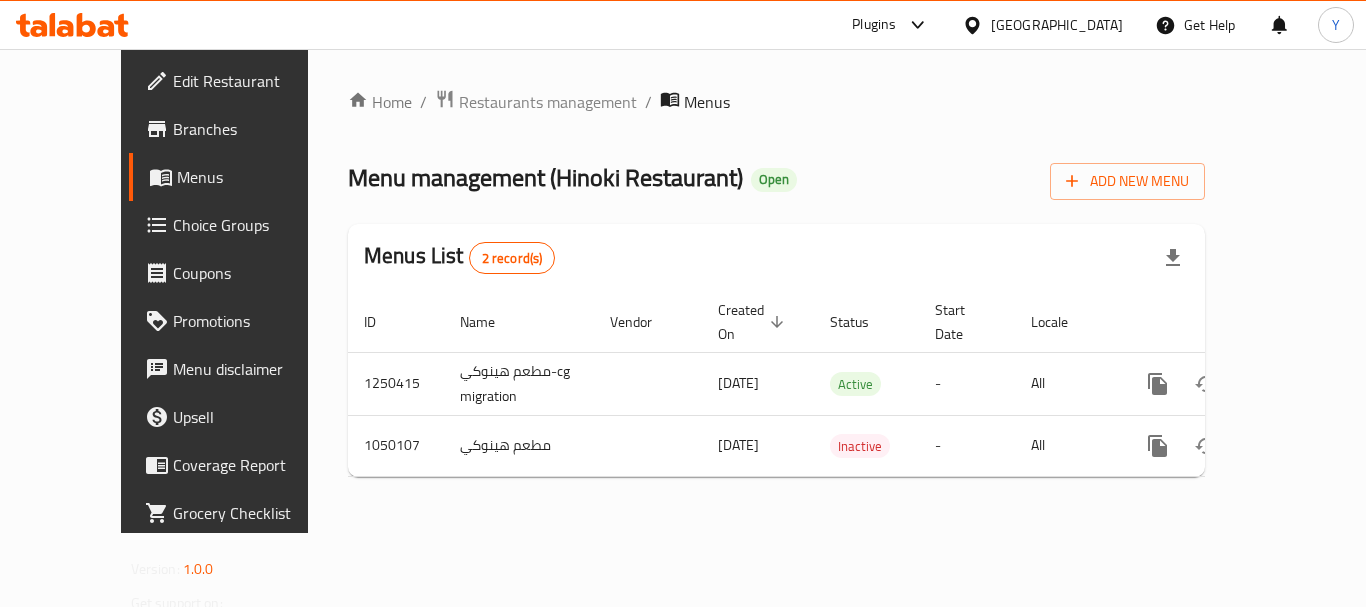 click on "Branches" at bounding box center (253, 129) 